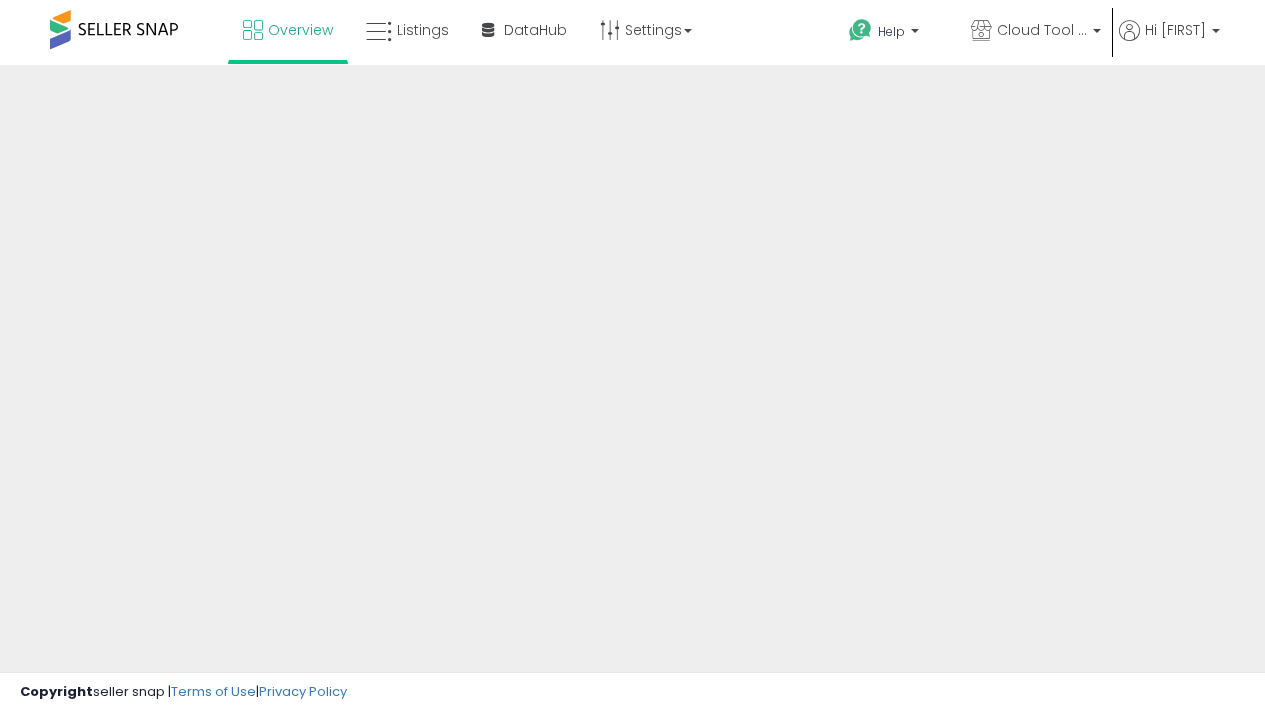 scroll, scrollTop: 0, scrollLeft: 0, axis: both 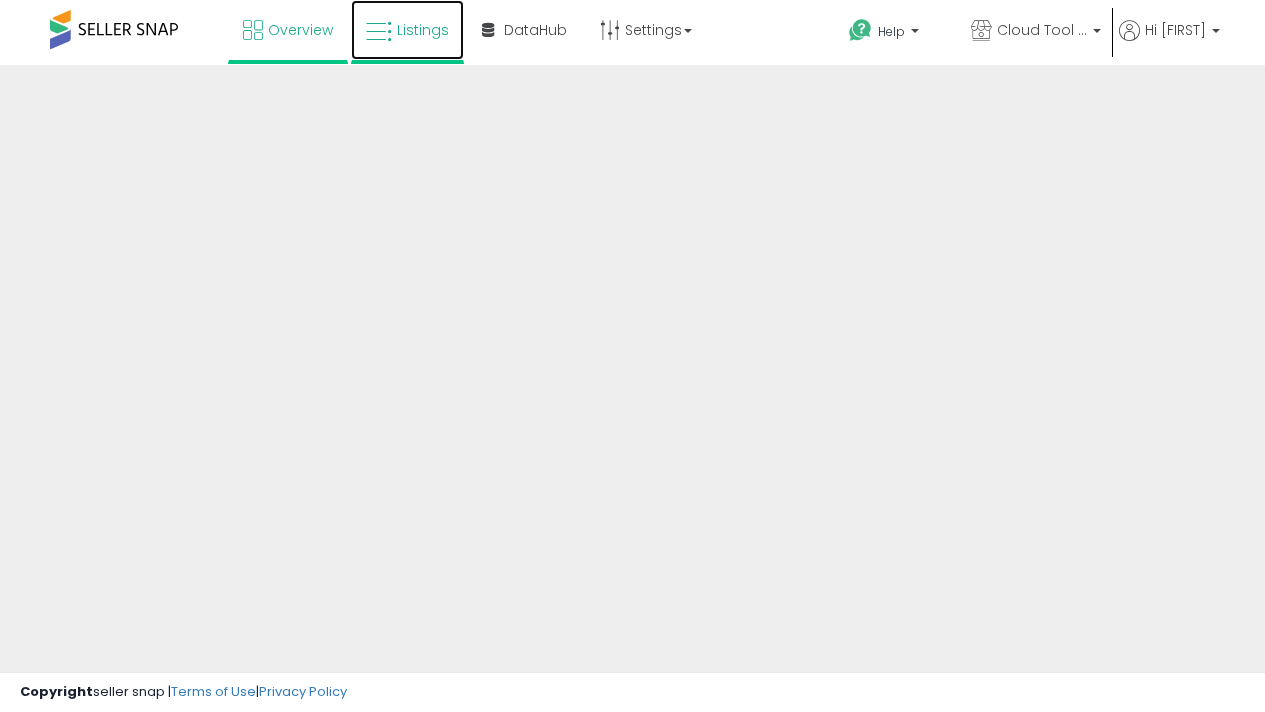 click on "Listings" at bounding box center (423, 30) 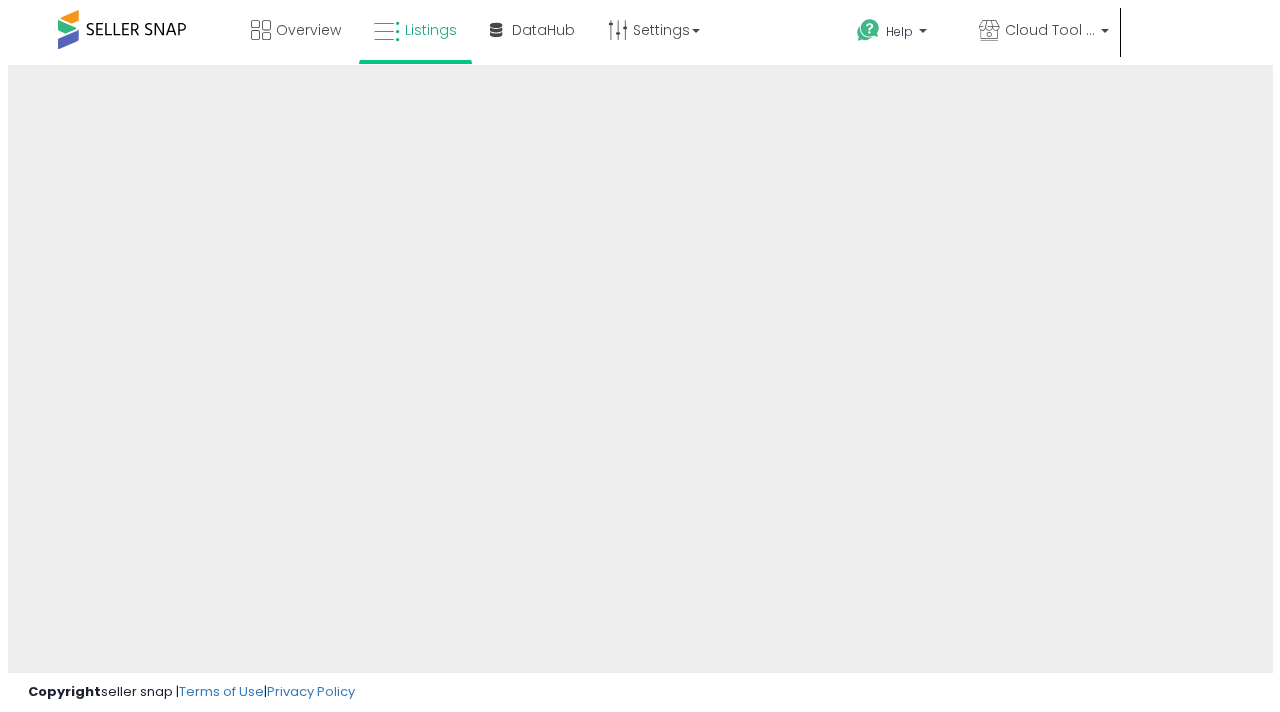 scroll, scrollTop: 0, scrollLeft: 0, axis: both 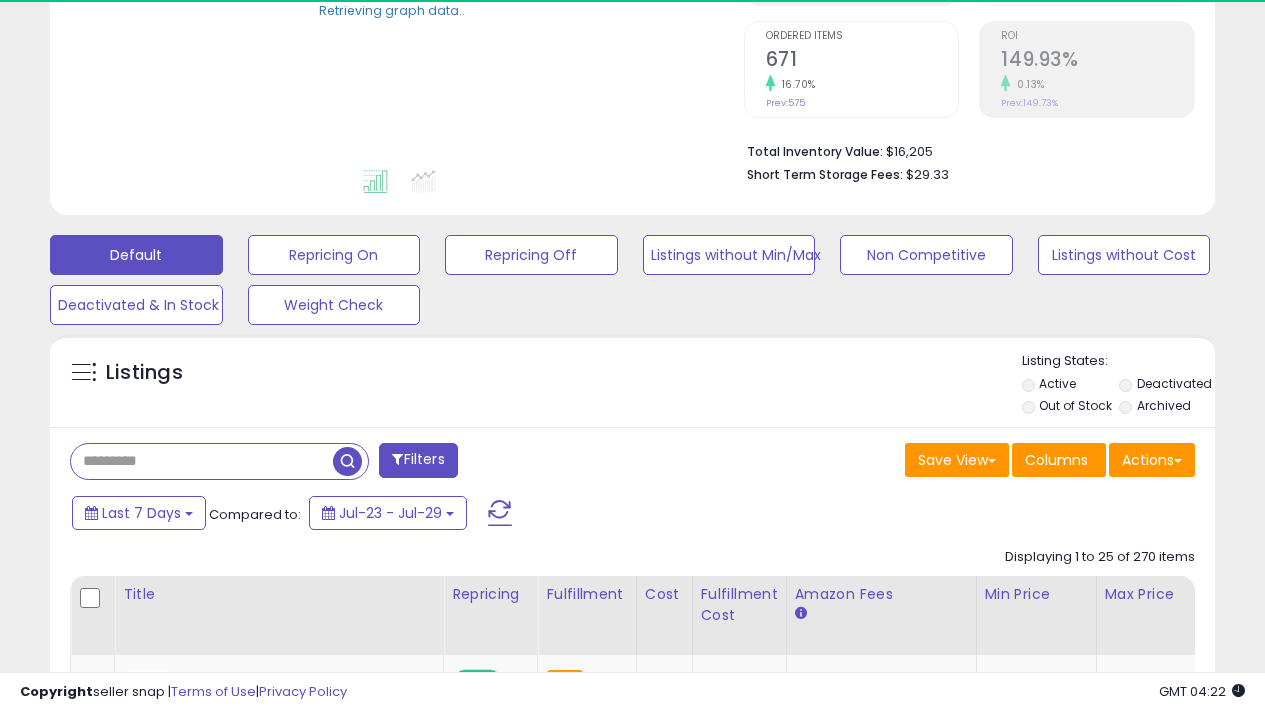 click at bounding box center [202, 461] 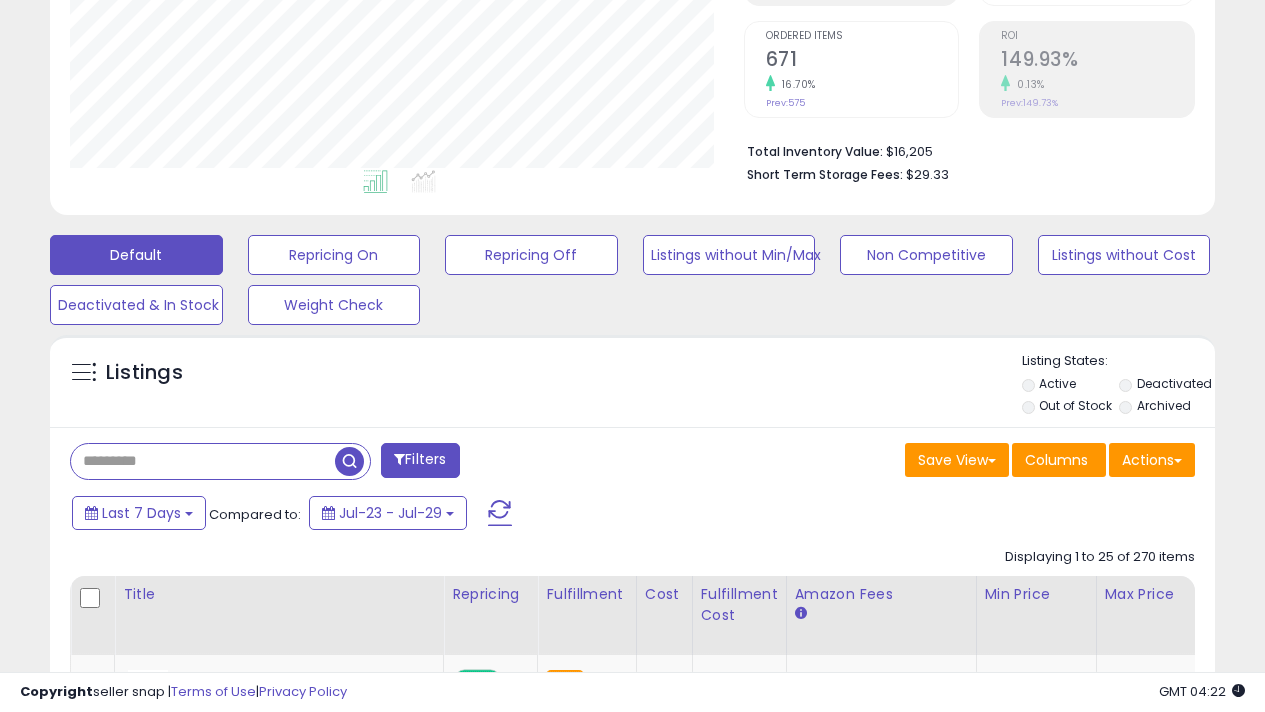 scroll, scrollTop: 999590, scrollLeft: 999326, axis: both 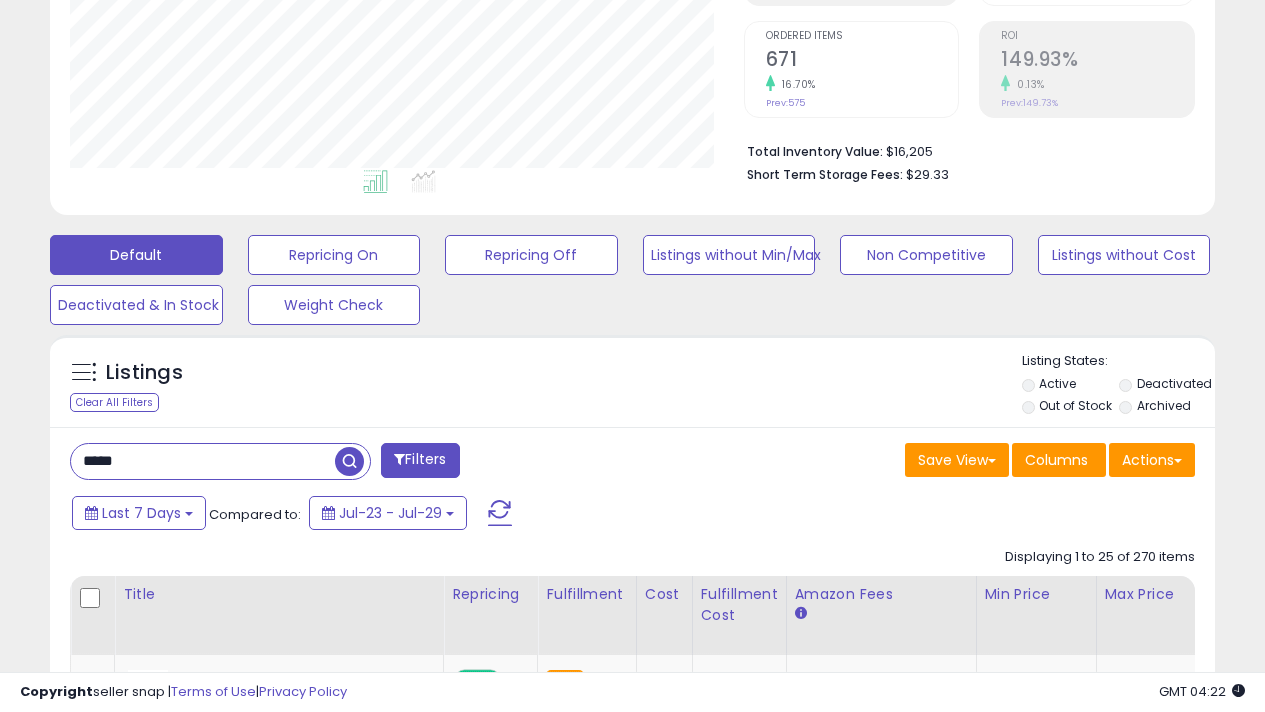 type on "*****" 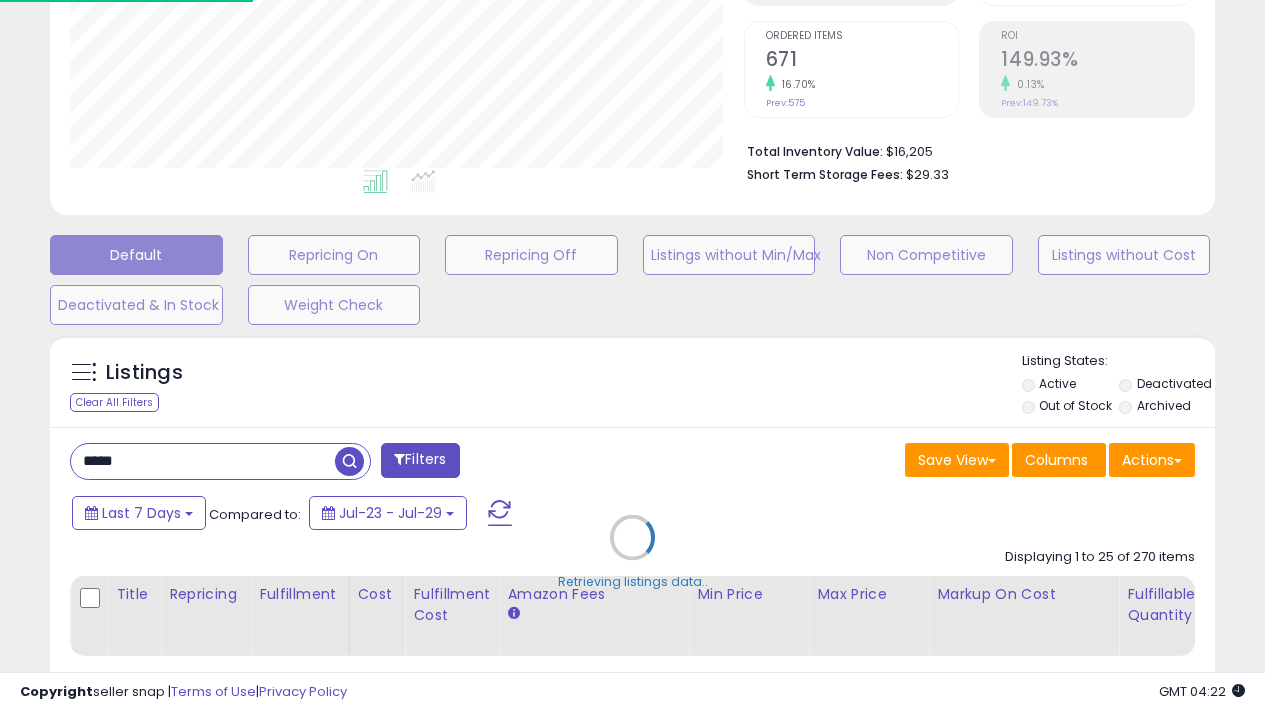 scroll, scrollTop: 999590, scrollLeft: 999326, axis: both 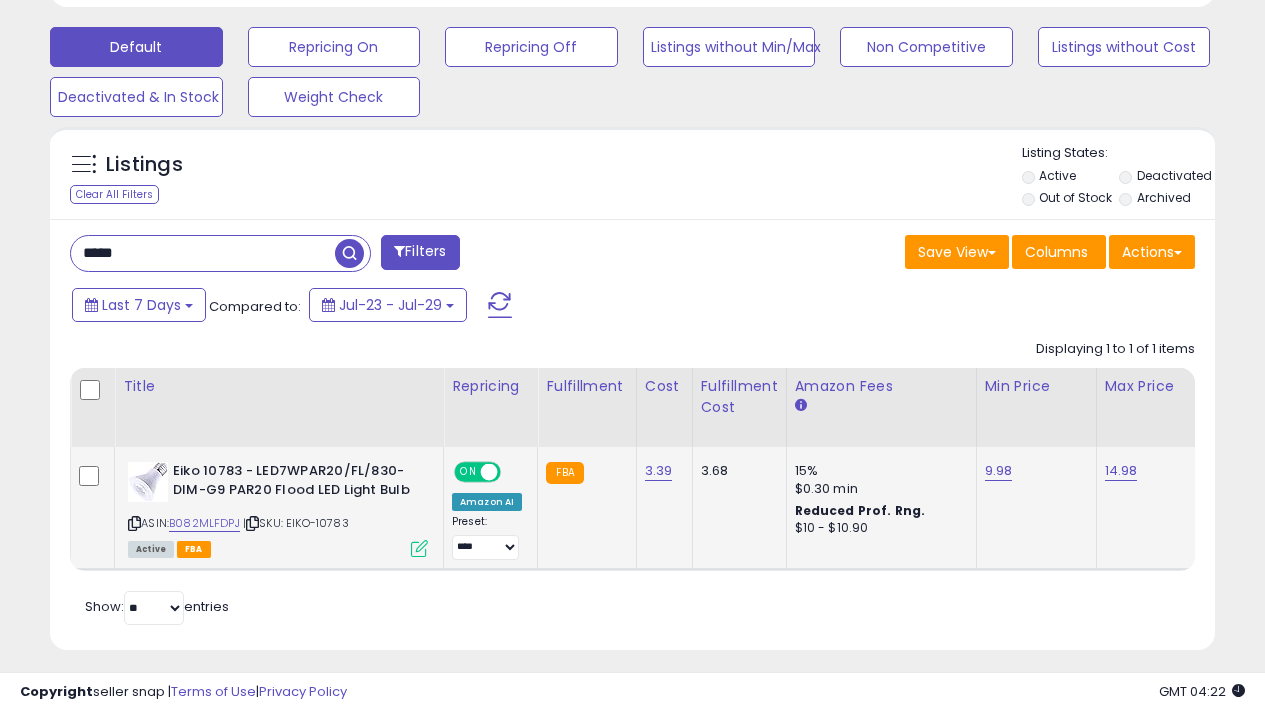 click at bounding box center (419, 548) 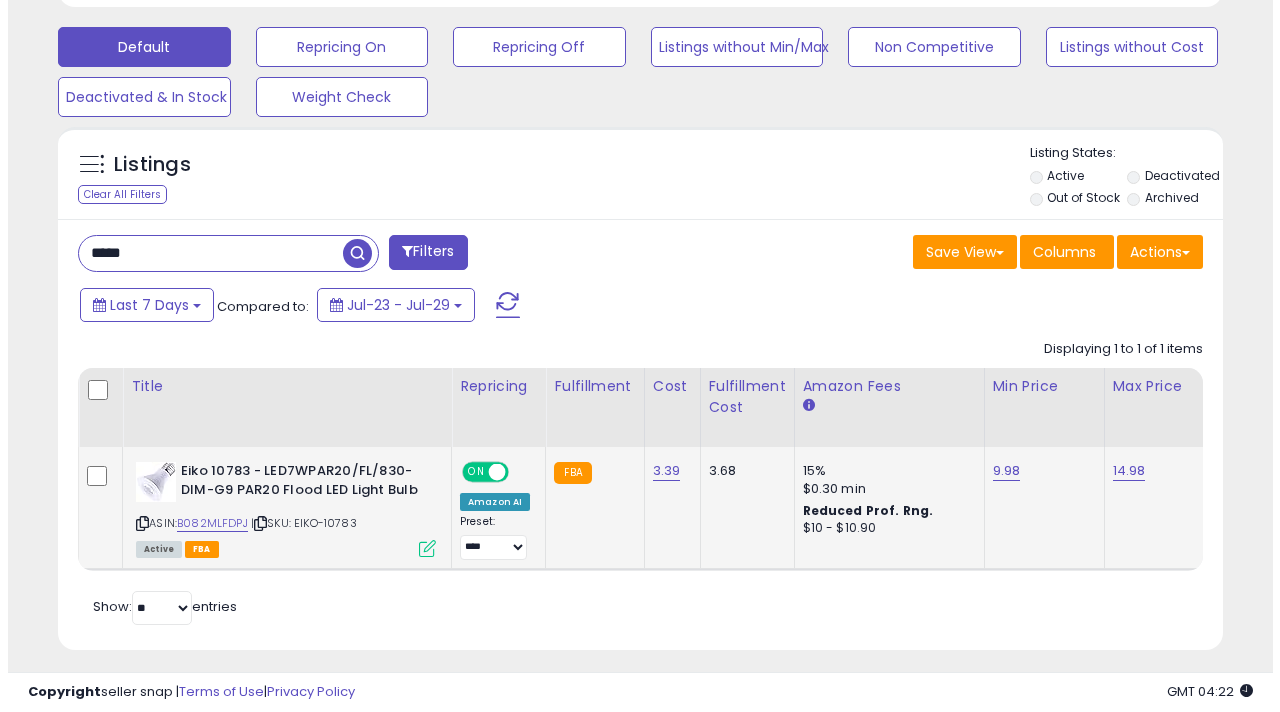 scroll, scrollTop: 999590, scrollLeft: 999317, axis: both 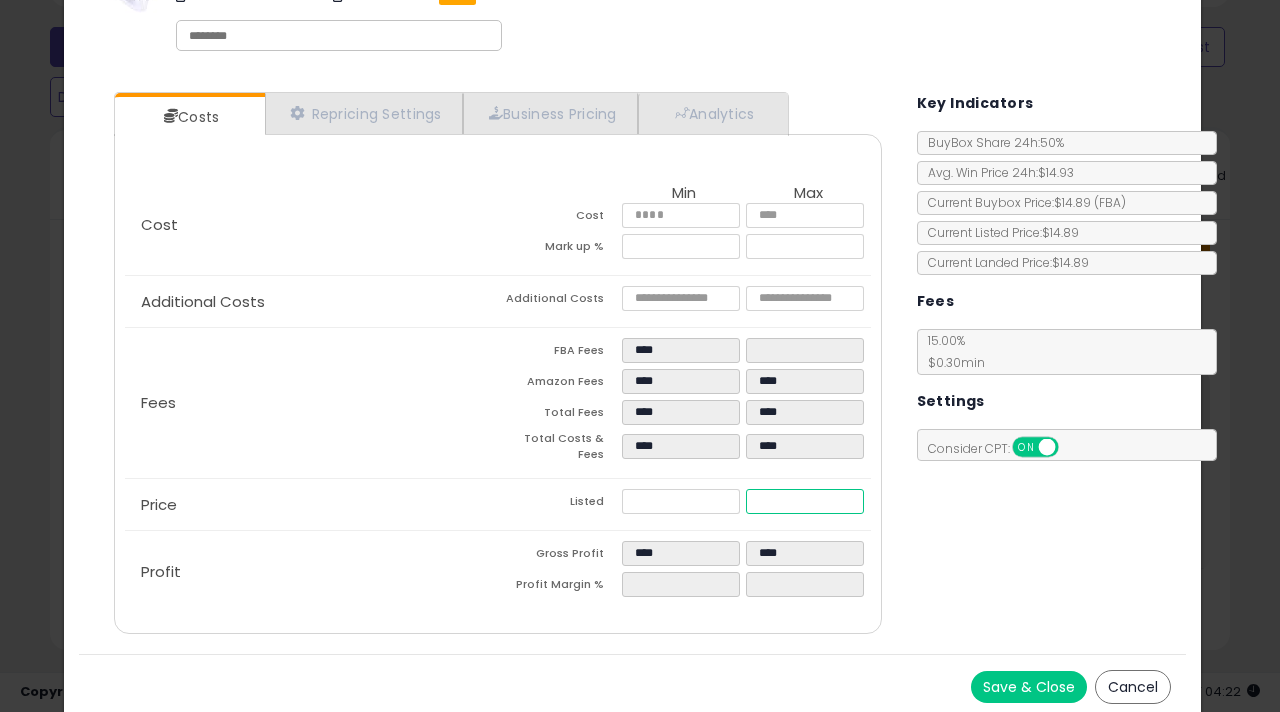 click on "*****" at bounding box center [805, 501] 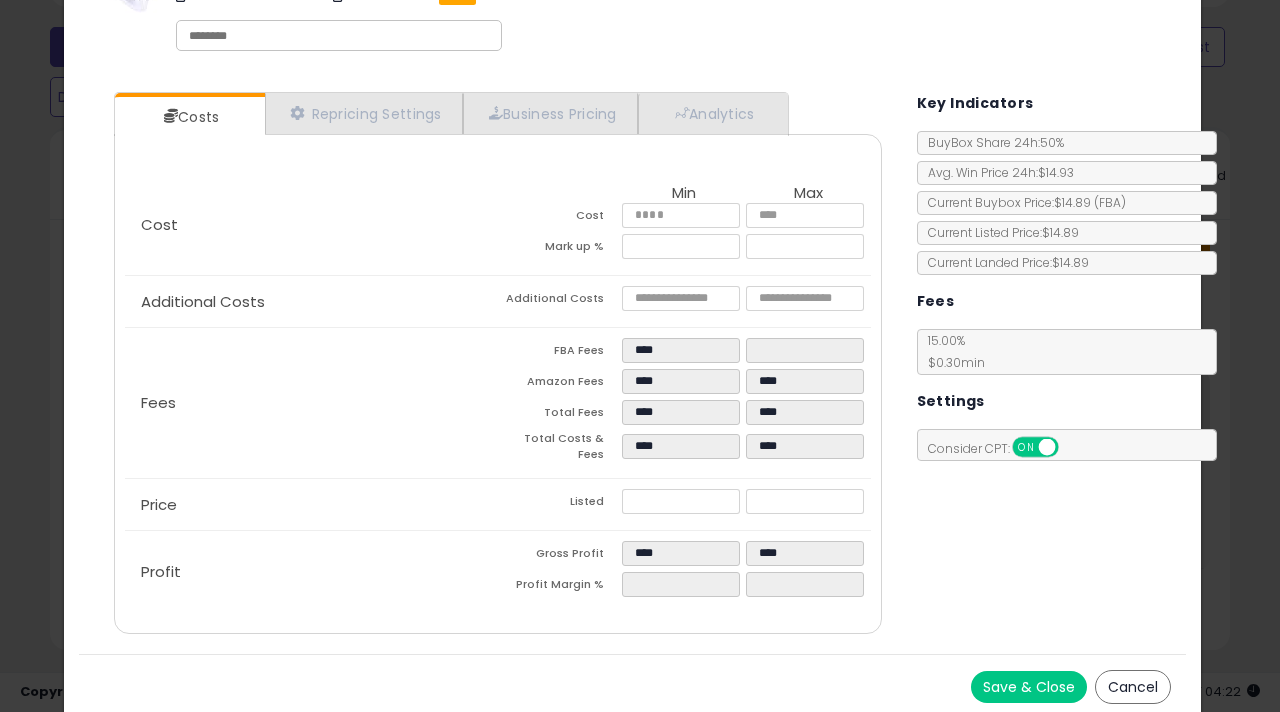 type on "******" 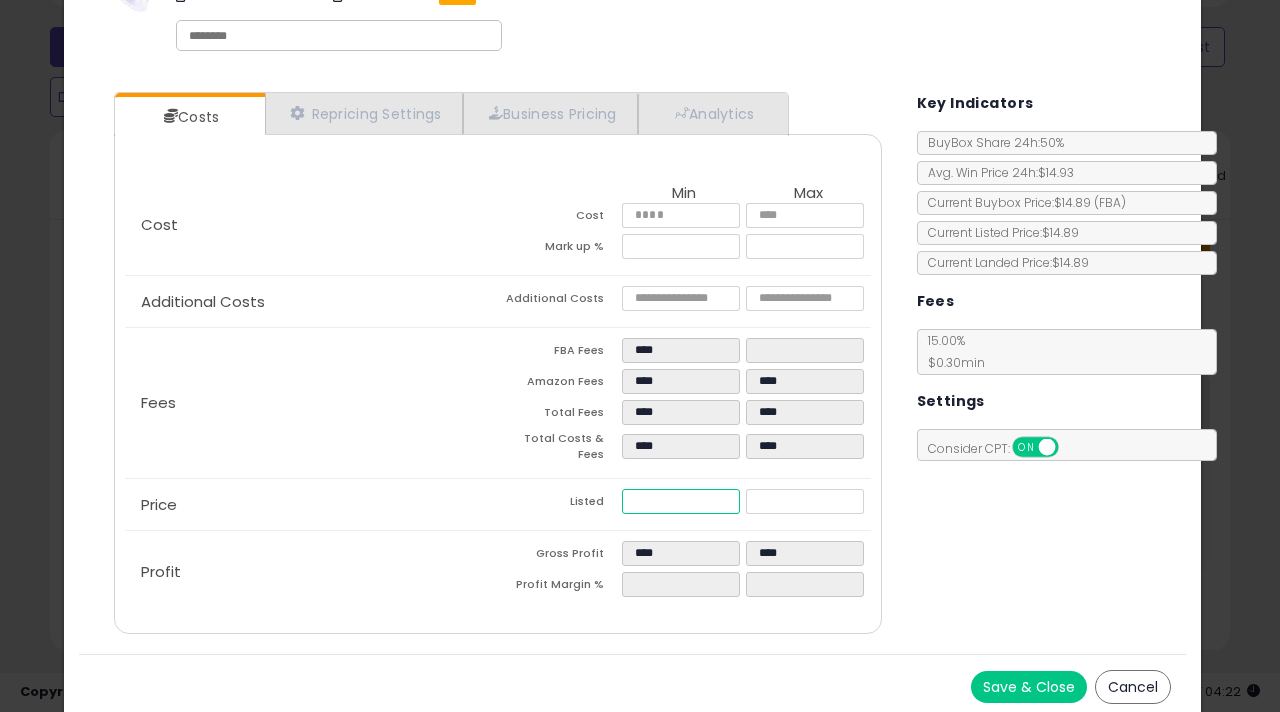 click on "****" at bounding box center (681, 501) 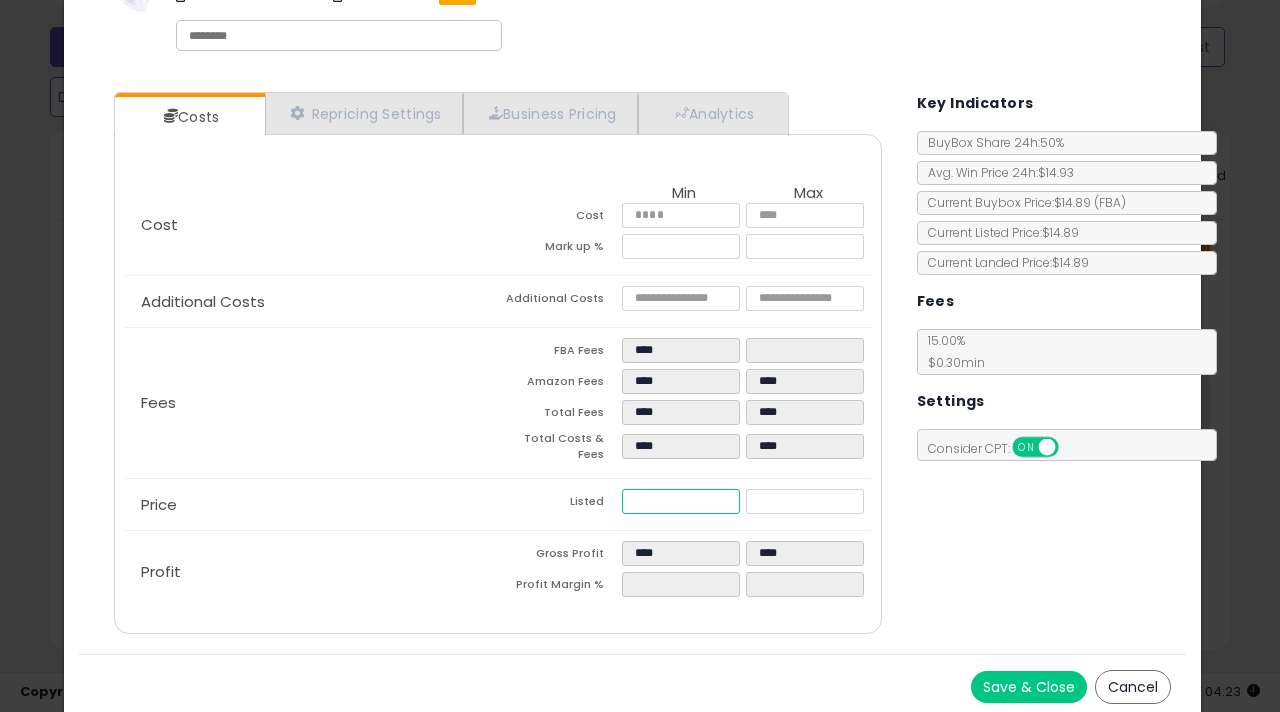 type on "****" 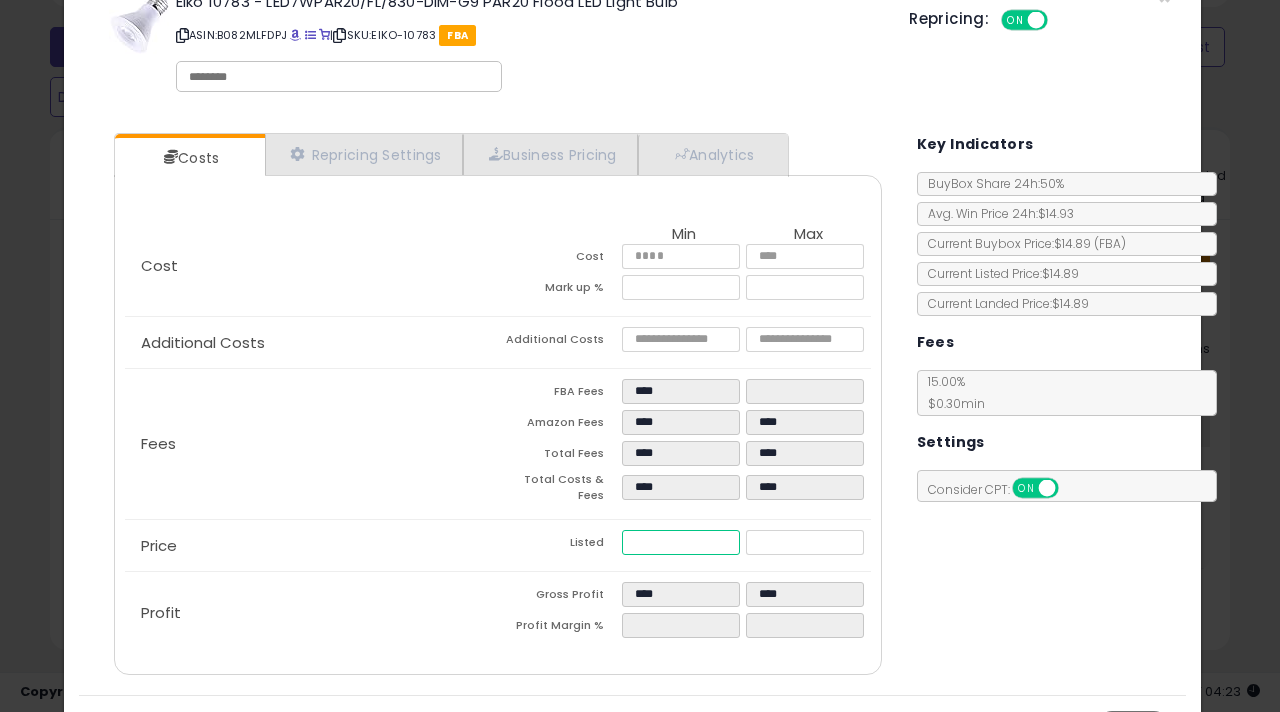 scroll, scrollTop: 0, scrollLeft: 0, axis: both 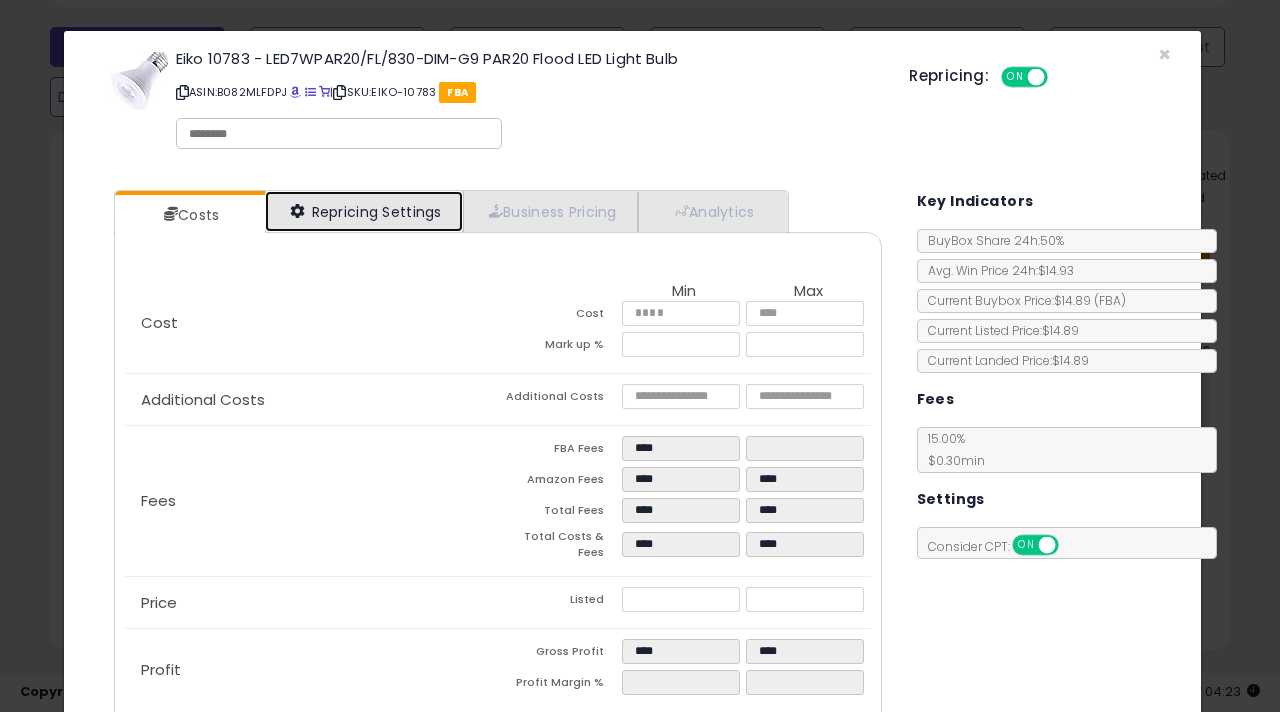 click on "Repricing Settings" at bounding box center [364, 211] 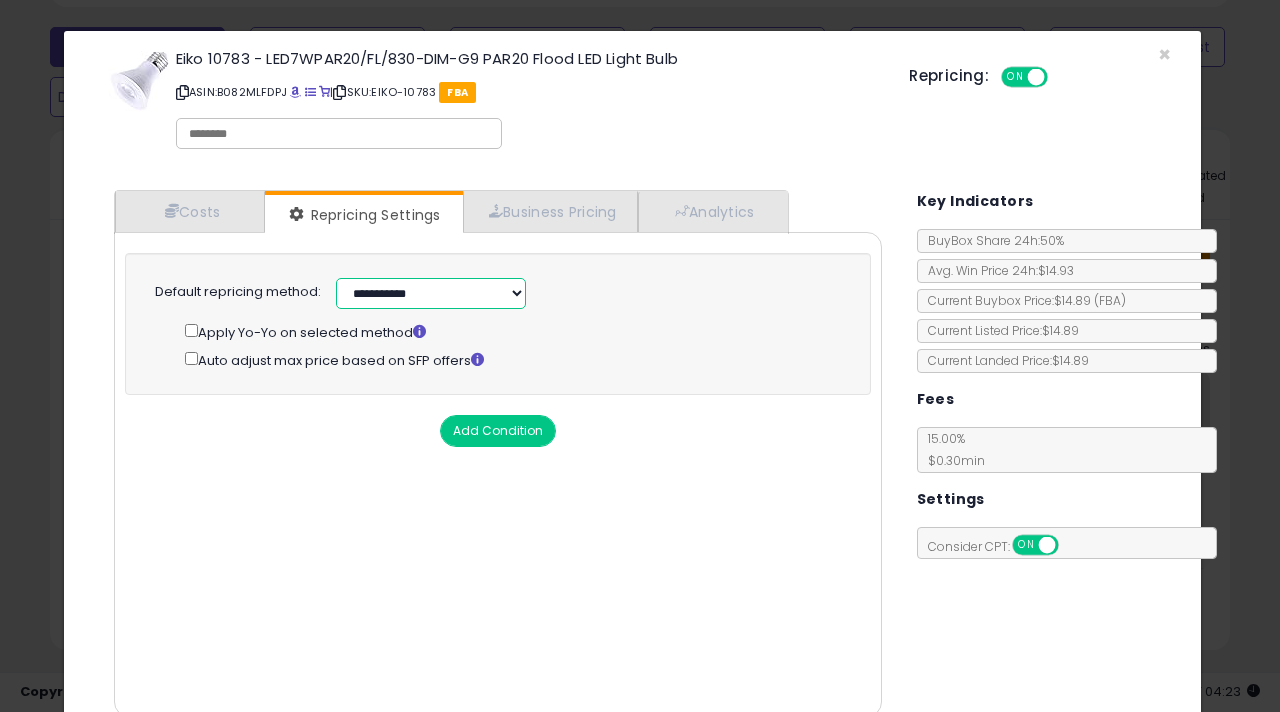 click on "**********" at bounding box center (431, 293) 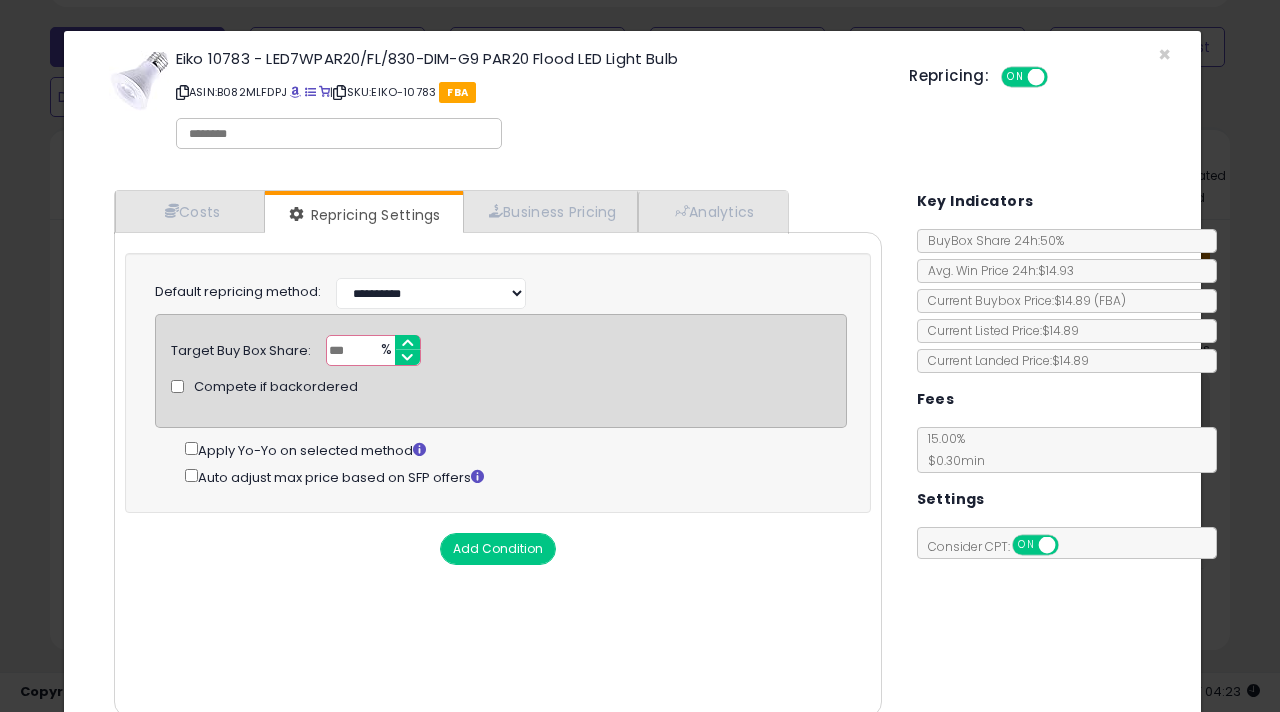 click on "*****" at bounding box center [373, 350] 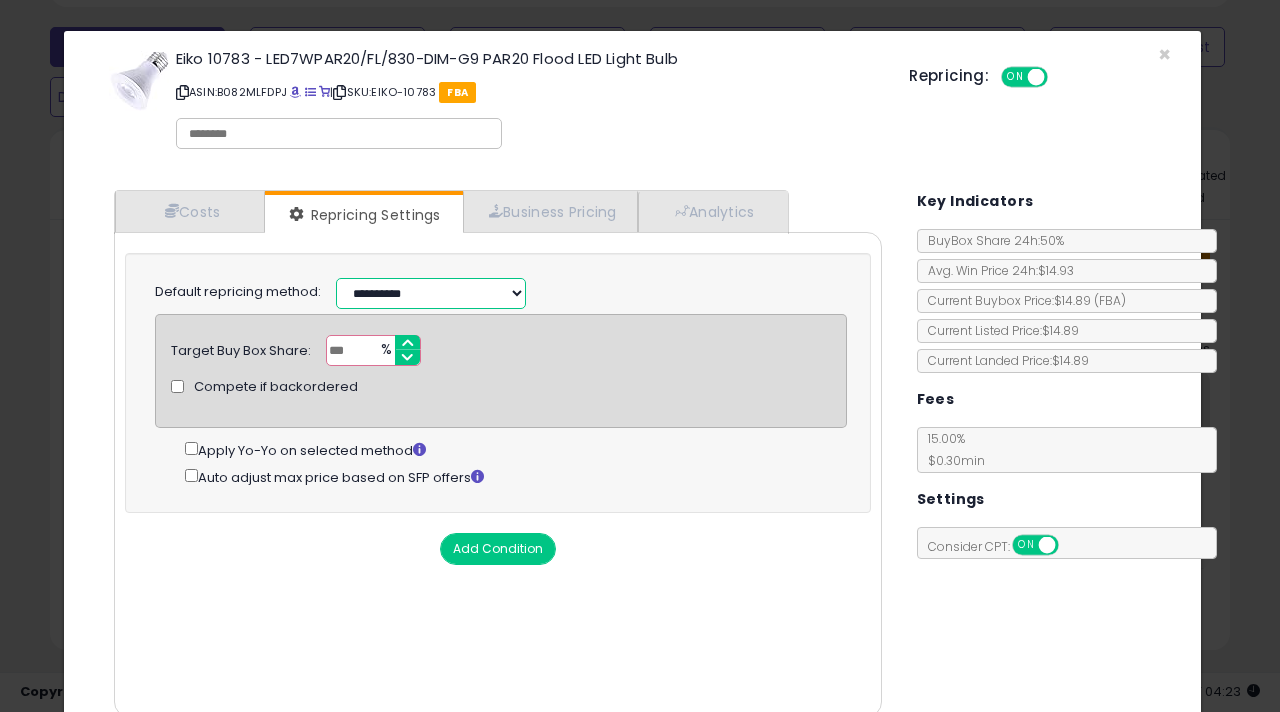 click on "**********" at bounding box center [431, 293] 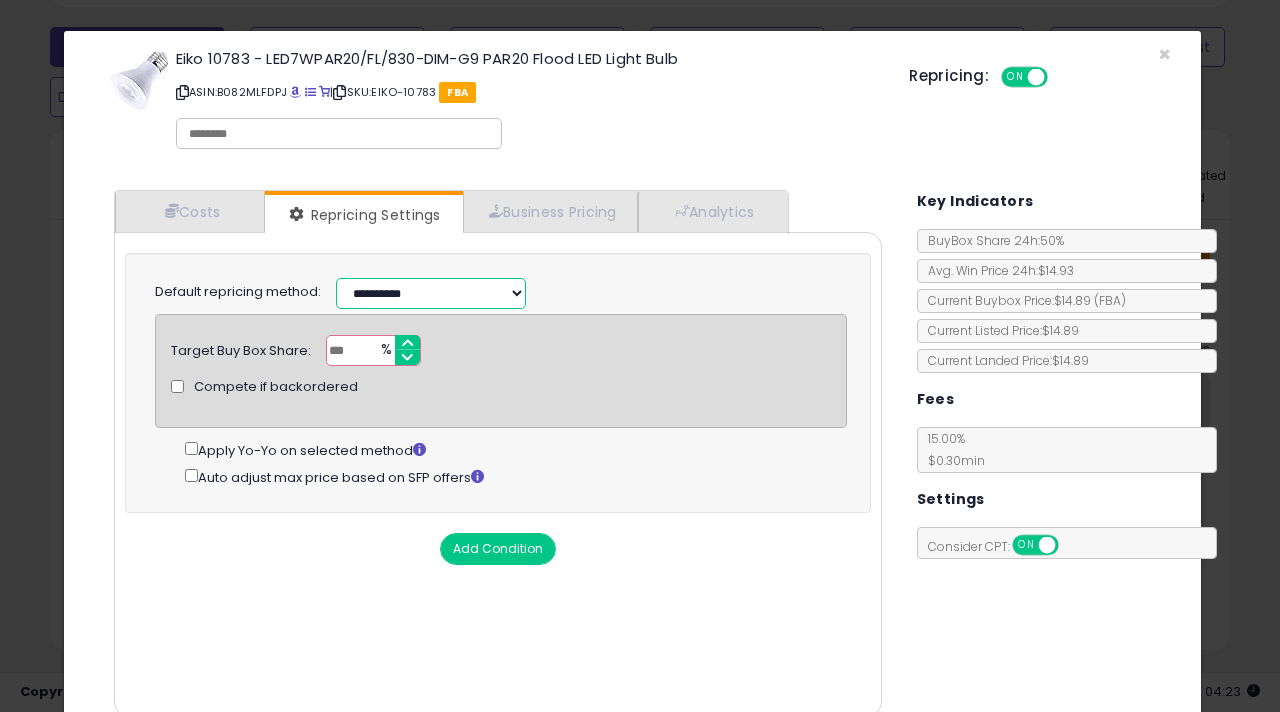 select on "*********" 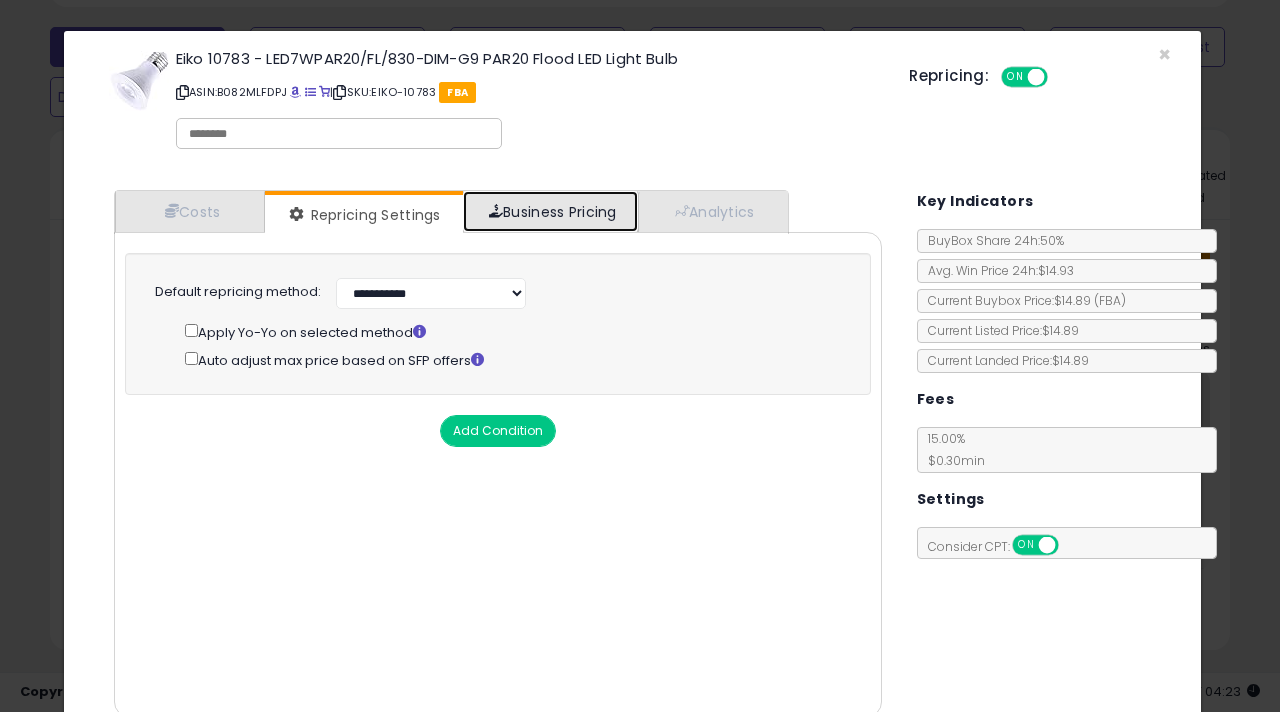 click on "Business Pricing" at bounding box center [550, 211] 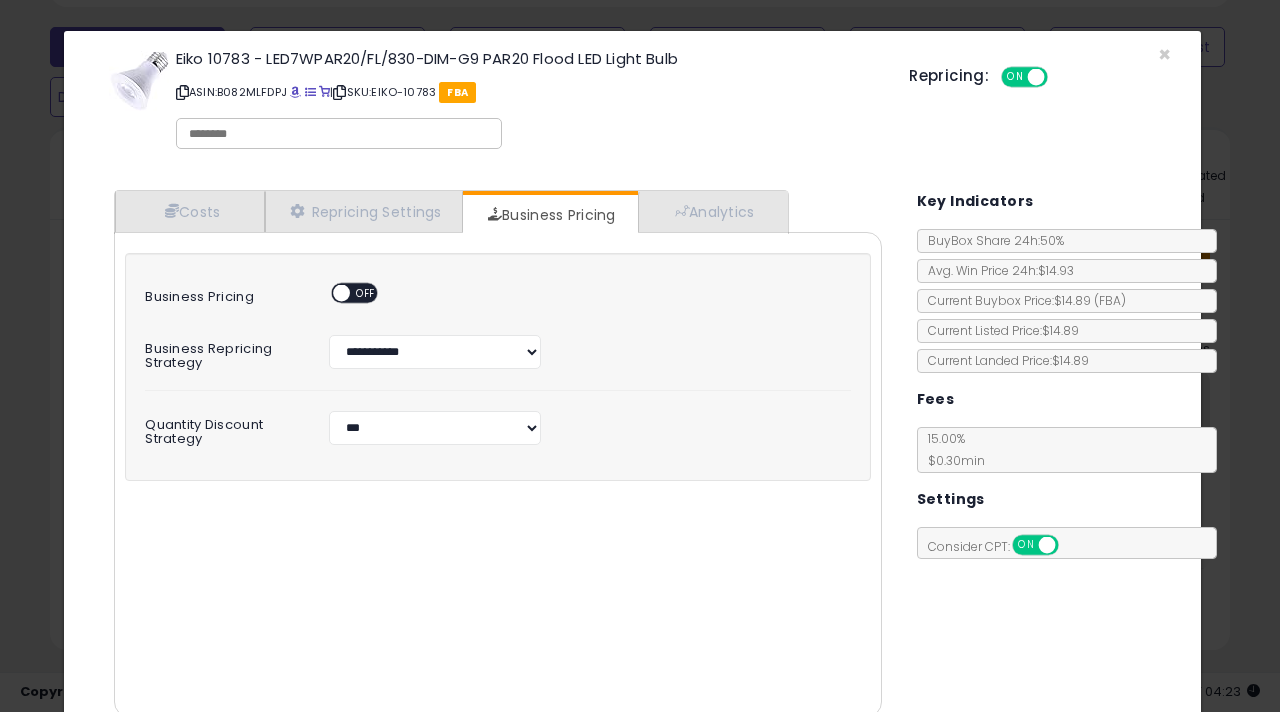 click on "OFF" at bounding box center [366, 293] 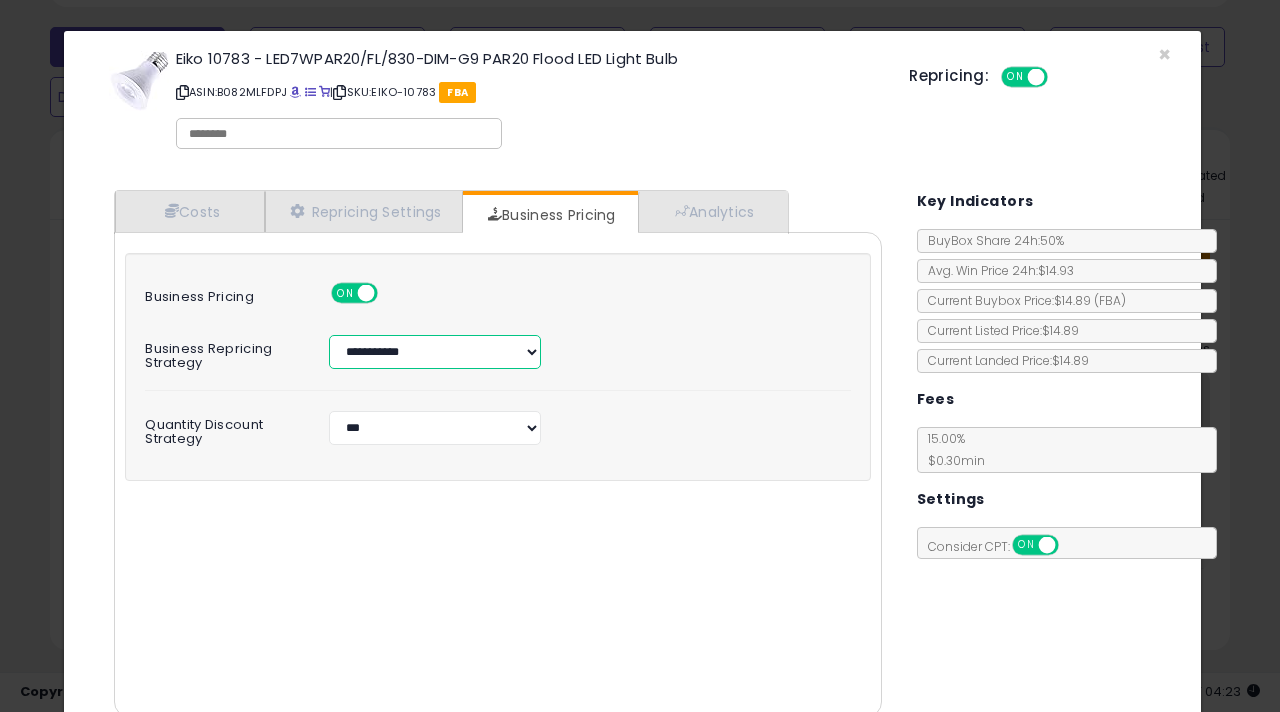 click on "**********" at bounding box center [435, 352] 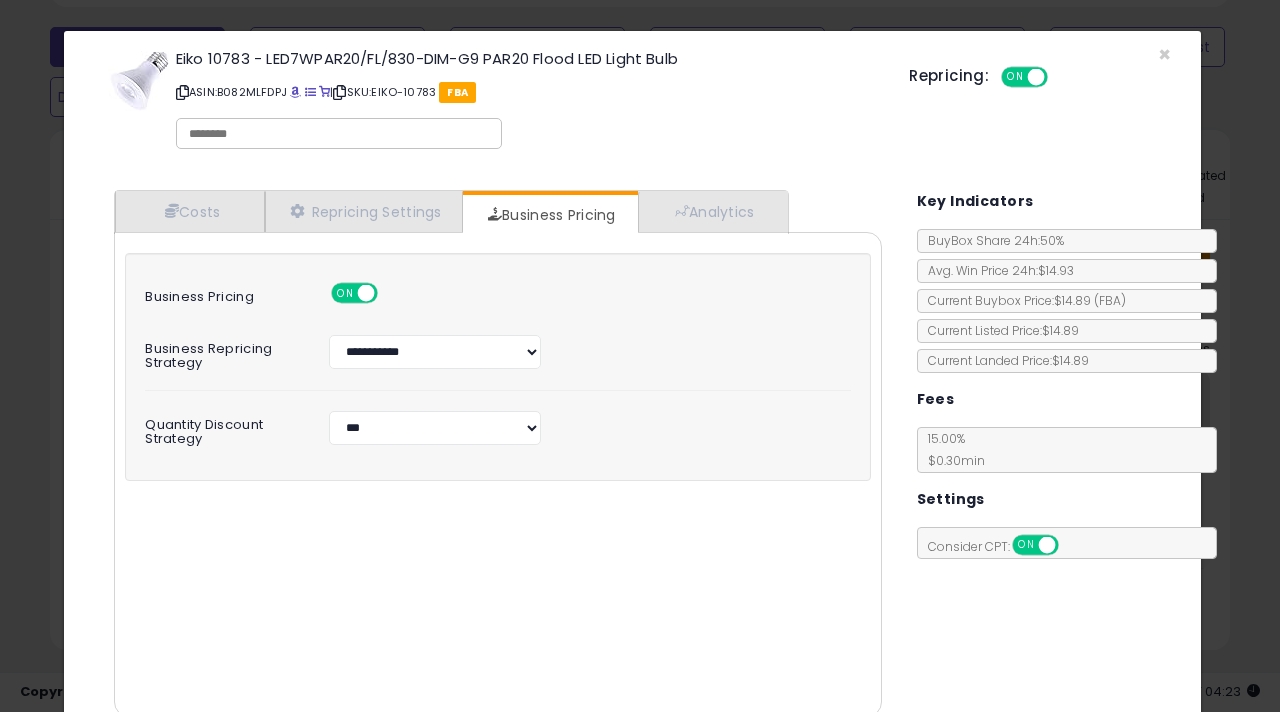 click on "**********" at bounding box center [497, 359] 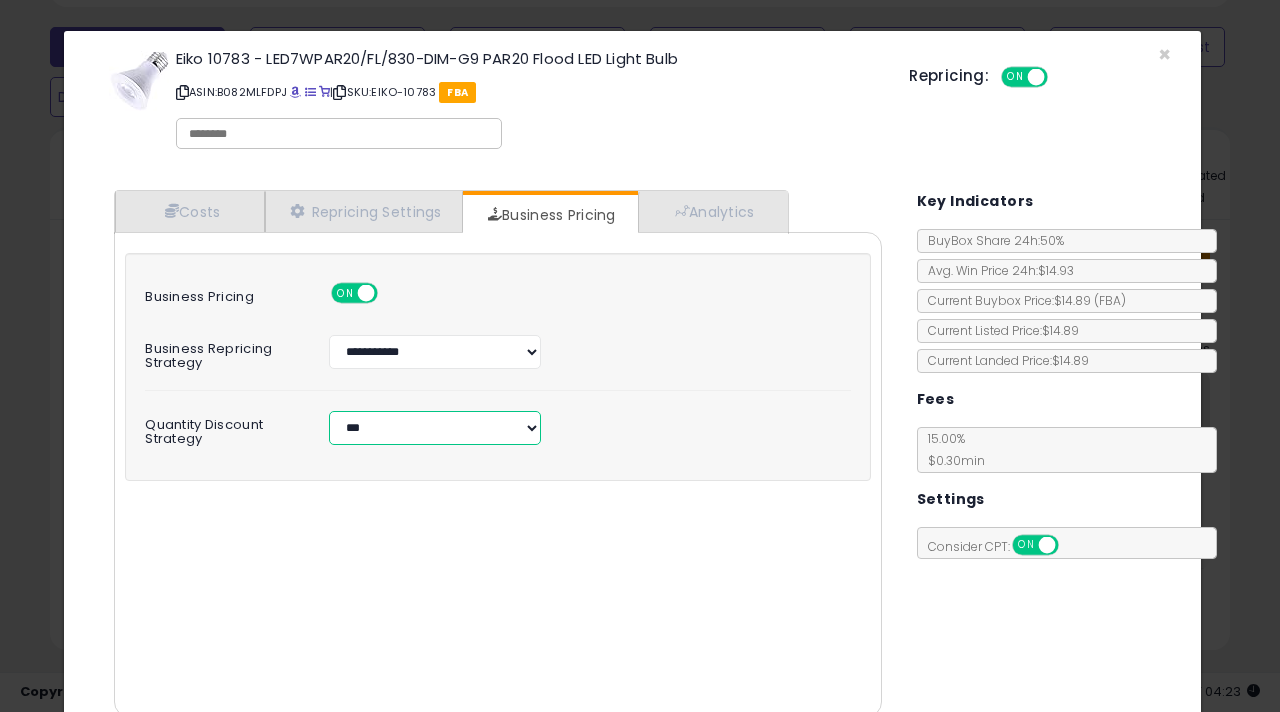 click on "**********" at bounding box center (435, 428) 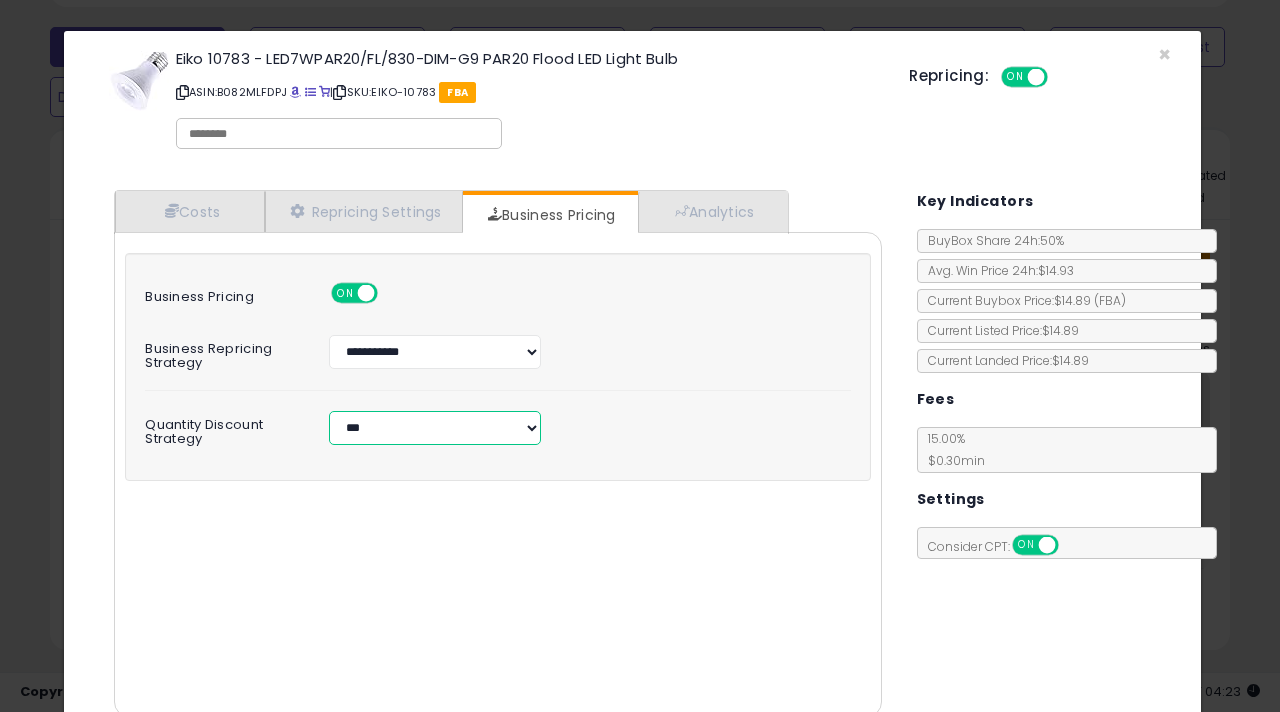 select on "*******" 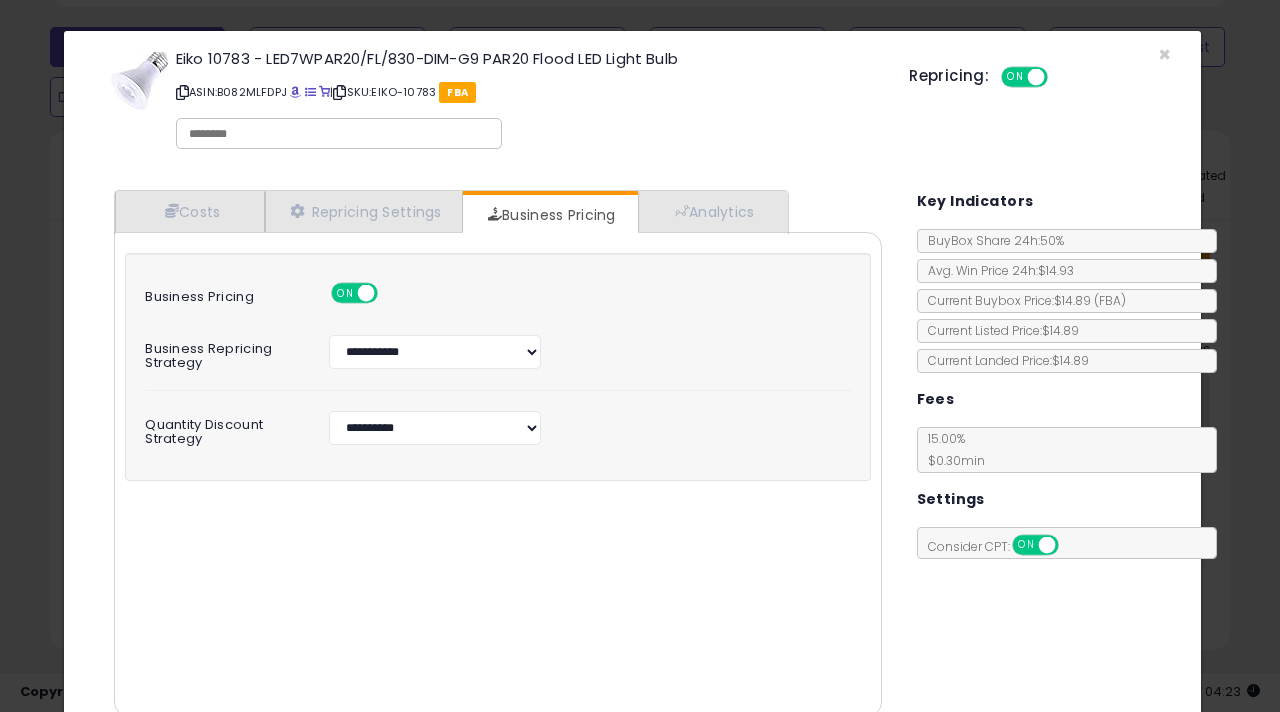 click on "**********" 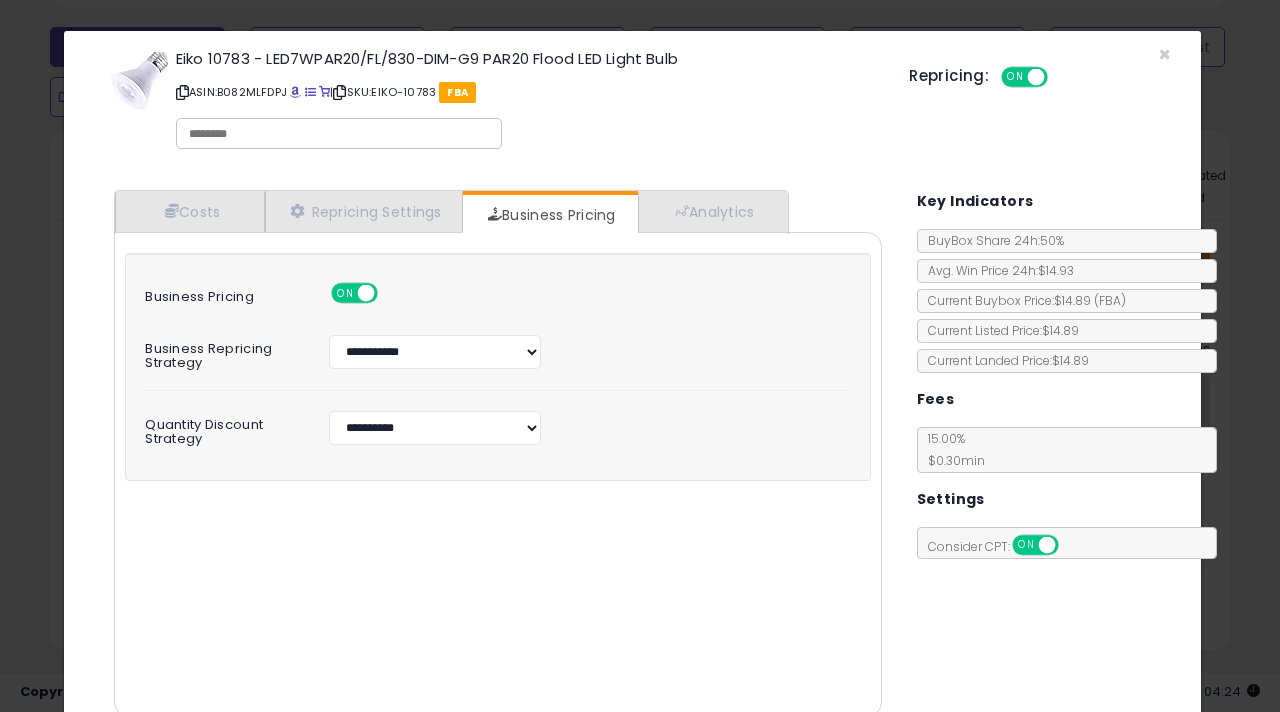 scroll, scrollTop: 89, scrollLeft: 0, axis: vertical 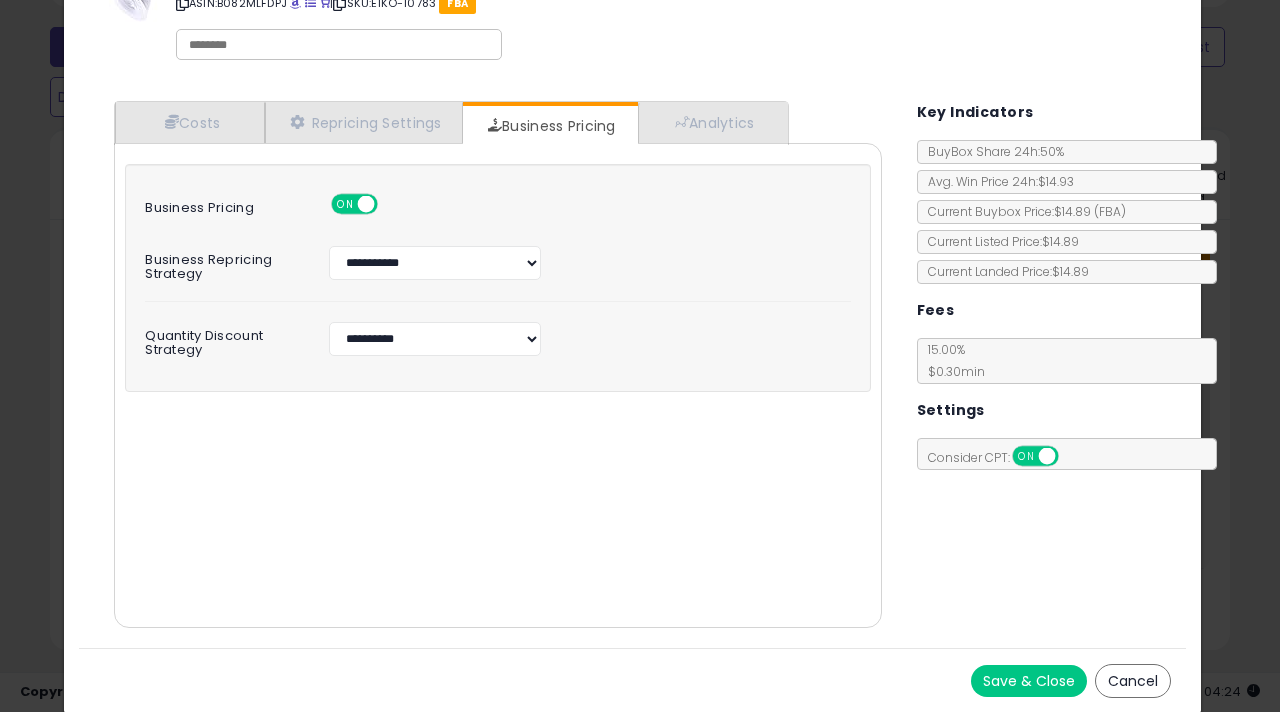 click on "Save & Close" at bounding box center (1029, 681) 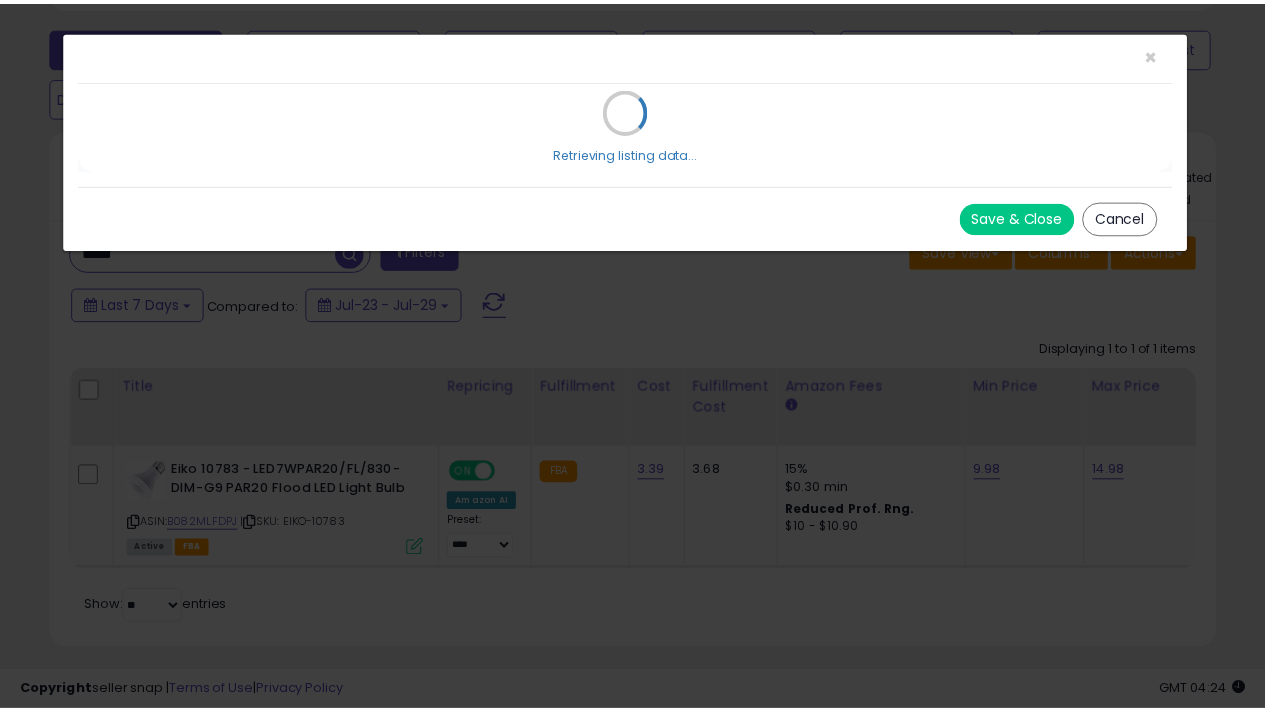 scroll, scrollTop: 0, scrollLeft: 0, axis: both 